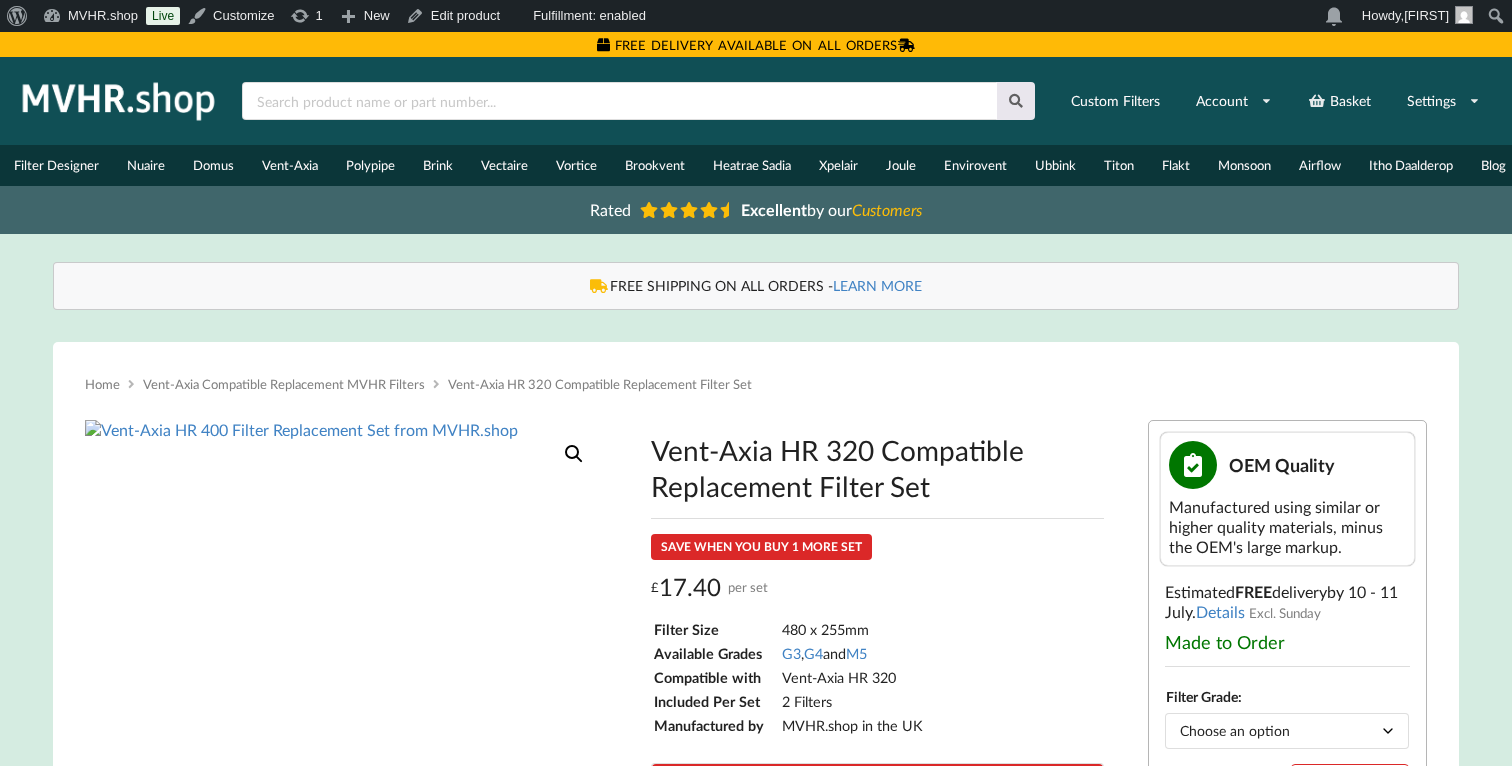 scroll, scrollTop: 0, scrollLeft: 0, axis: both 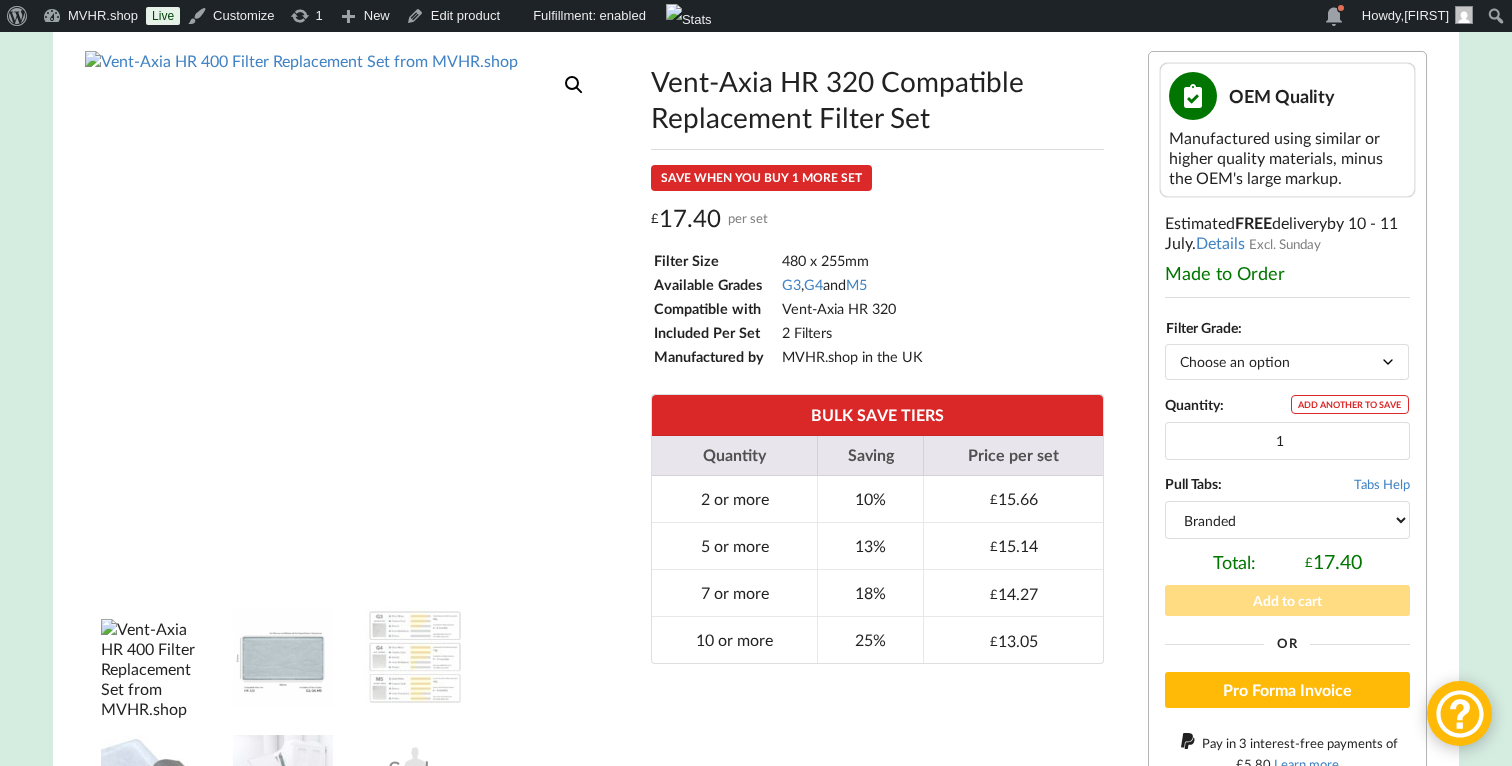 click at bounding box center [151, 669] 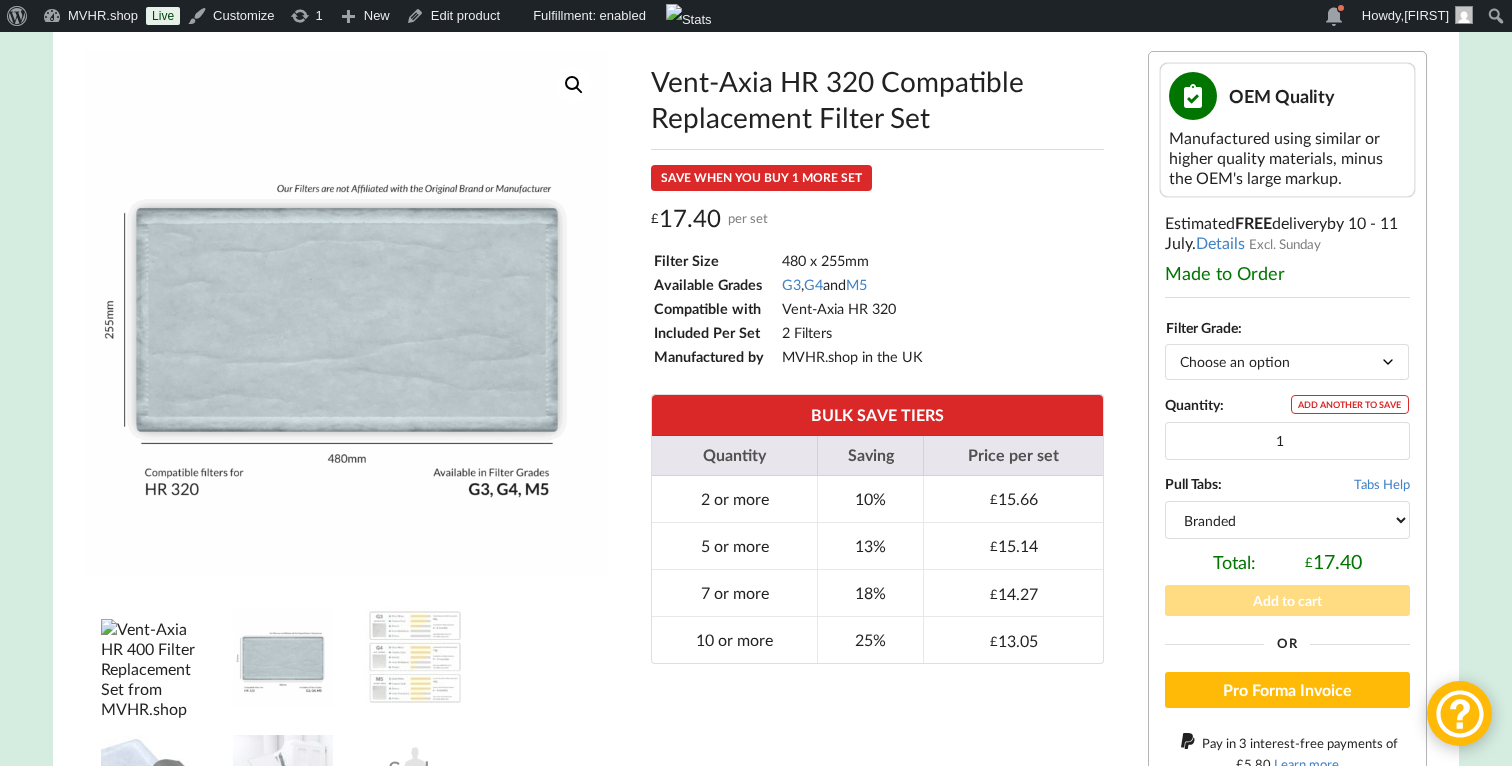 click at bounding box center [151, 669] 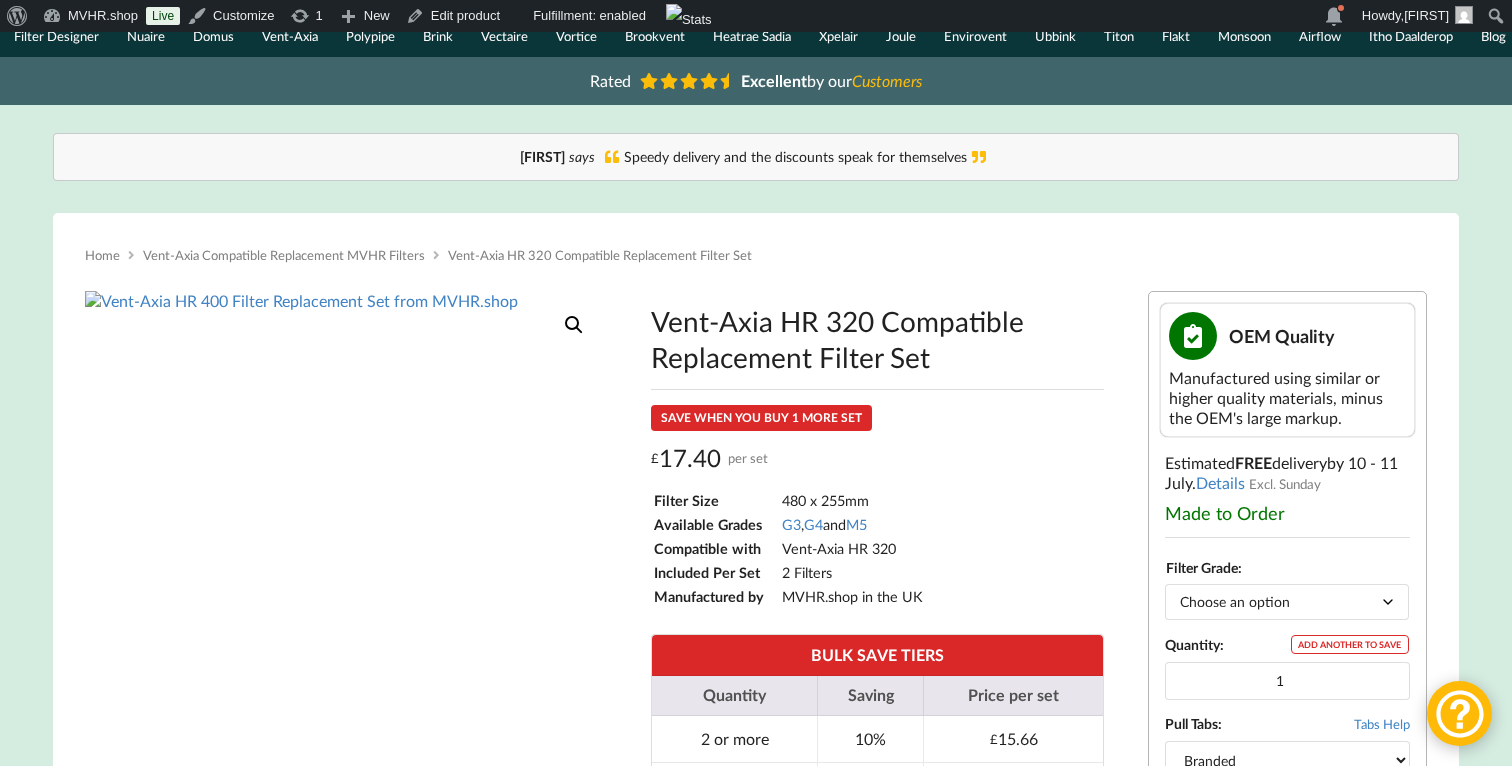 scroll, scrollTop: 0, scrollLeft: 0, axis: both 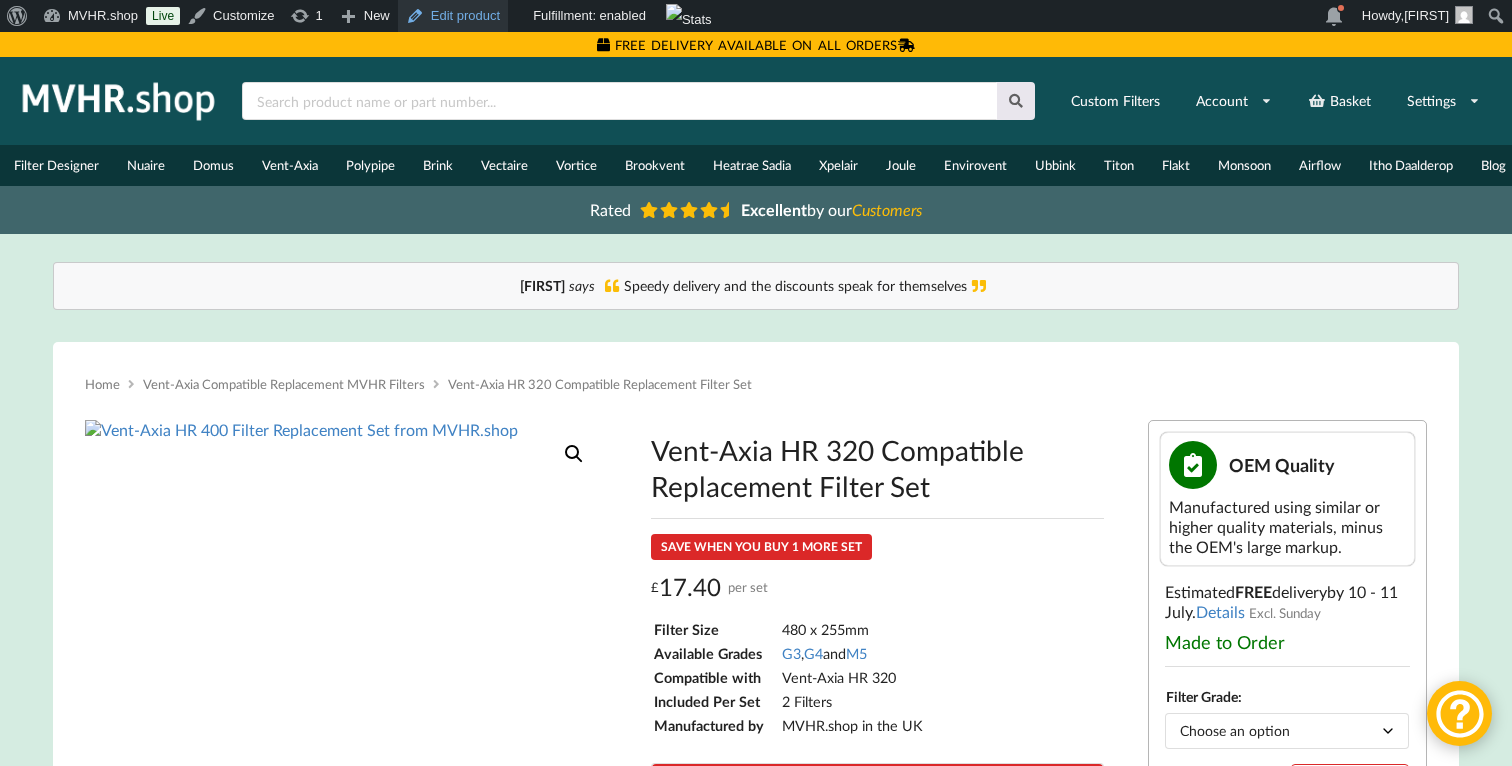 click on "Edit product" at bounding box center [453, 16] 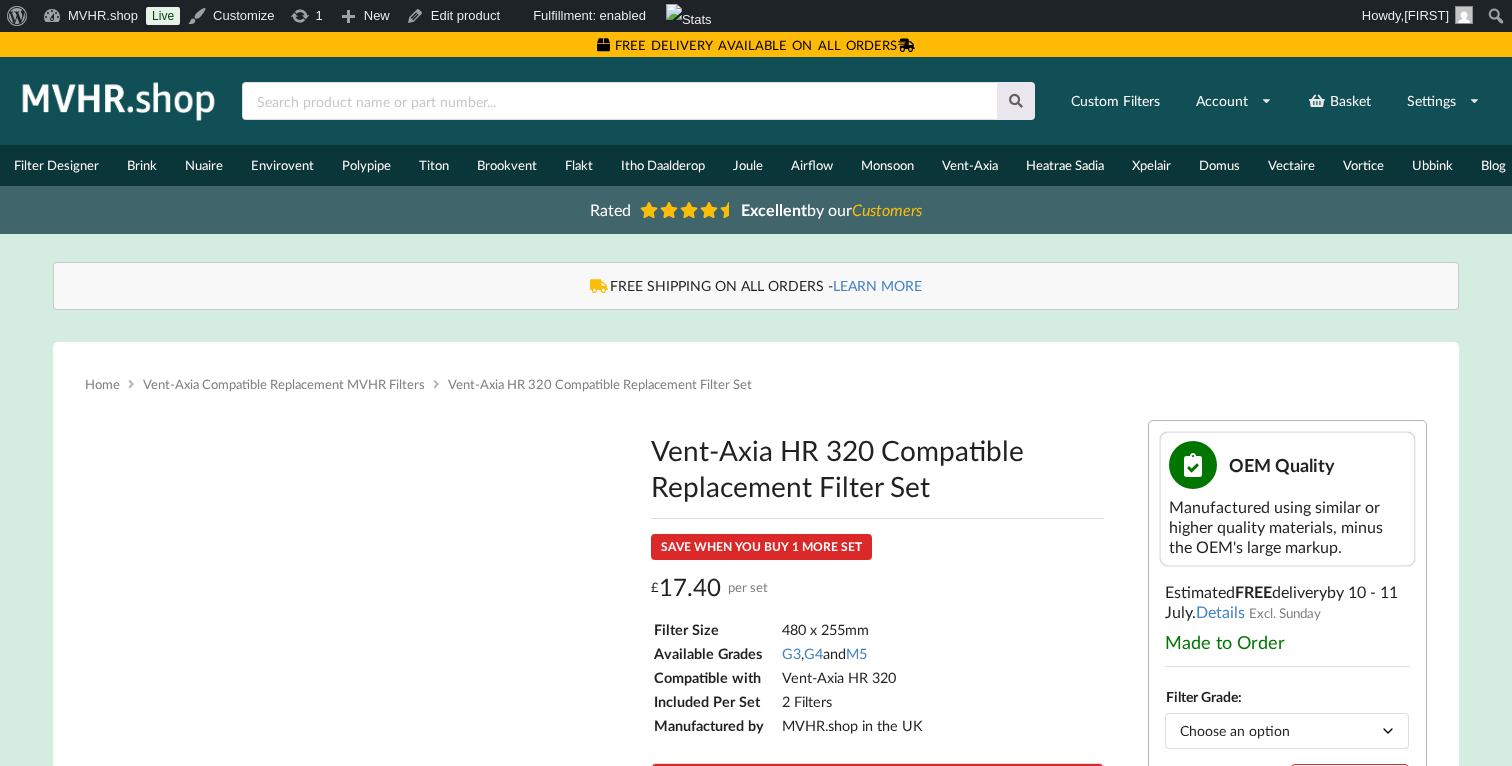 scroll, scrollTop: 0, scrollLeft: 0, axis: both 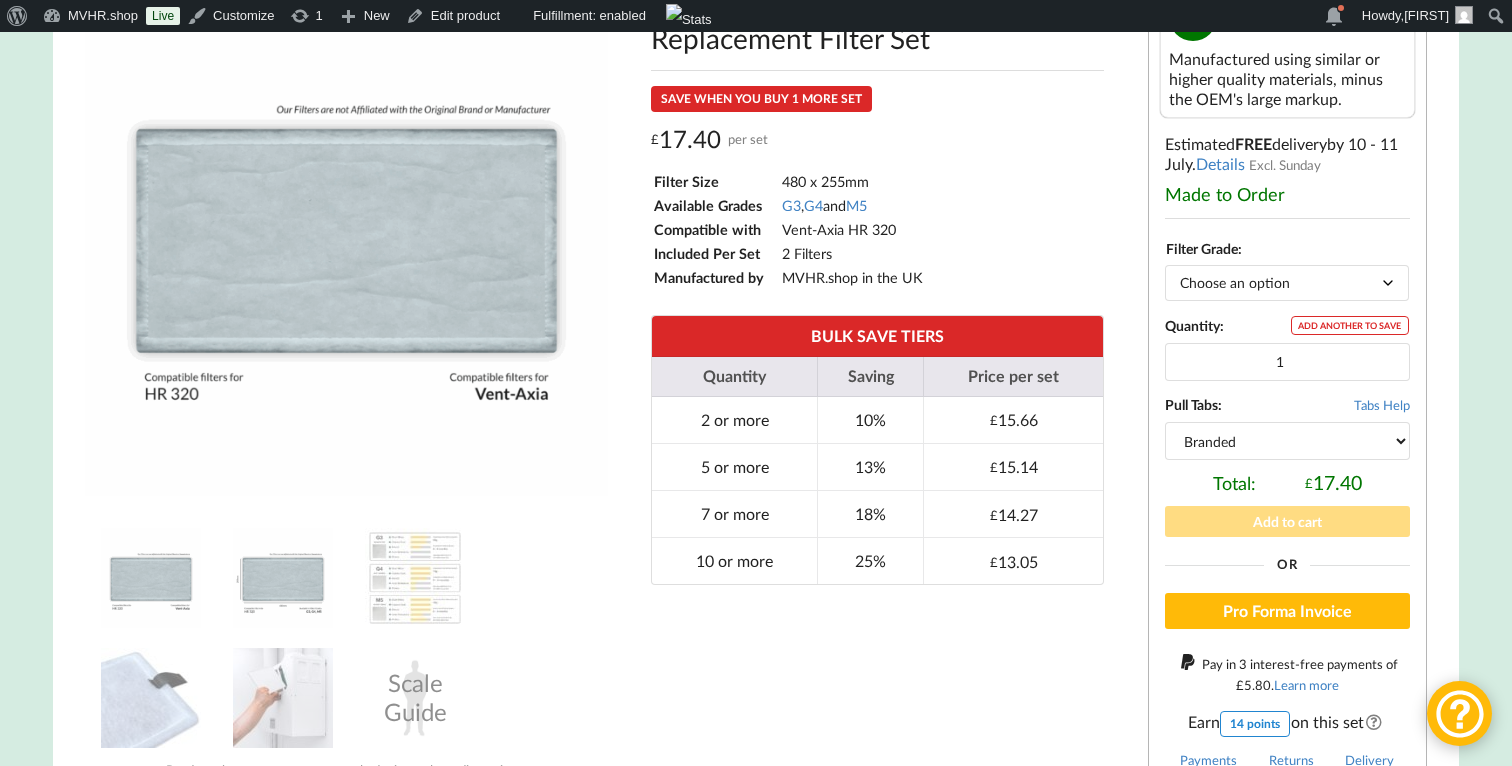 click at bounding box center [151, 578] 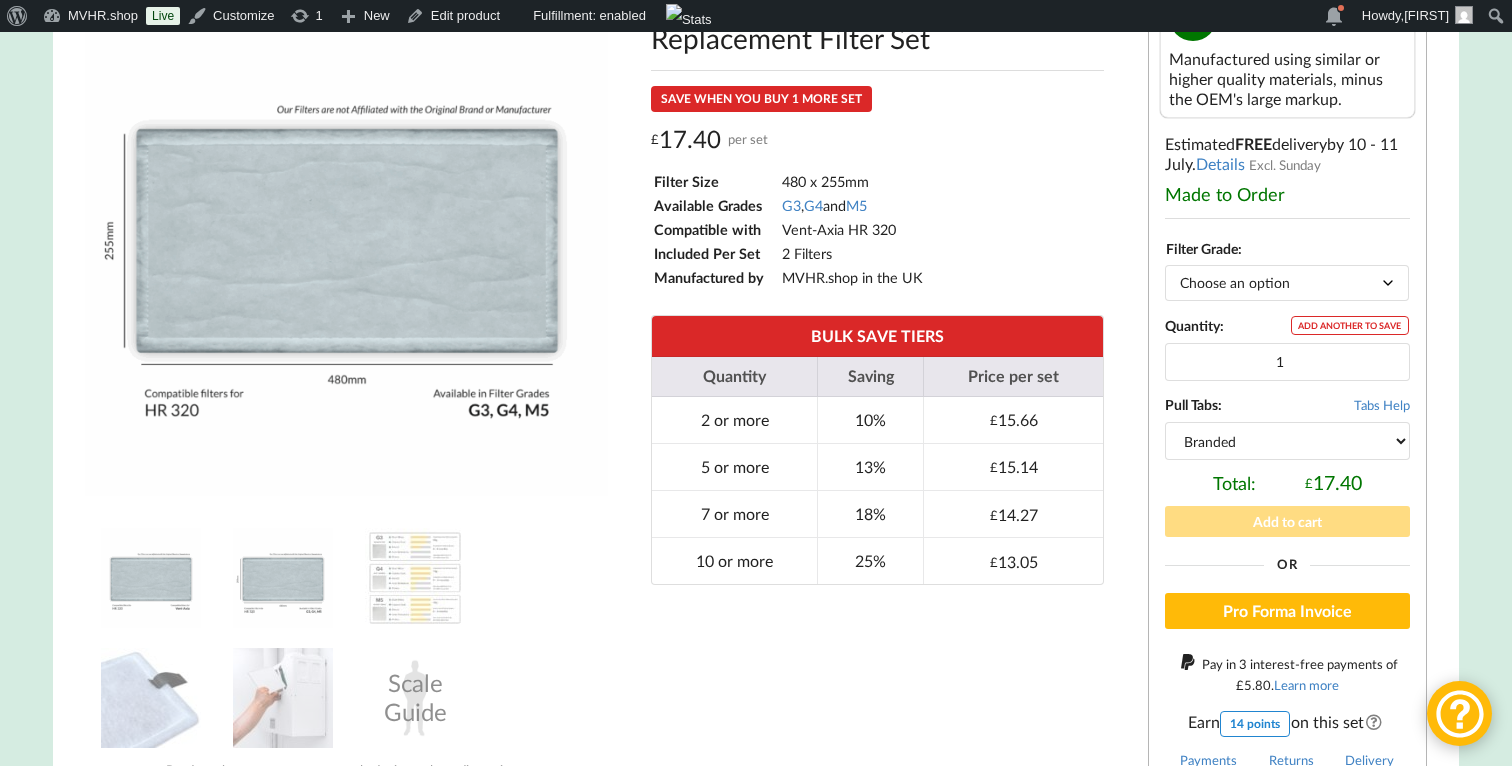 click at bounding box center [151, 578] 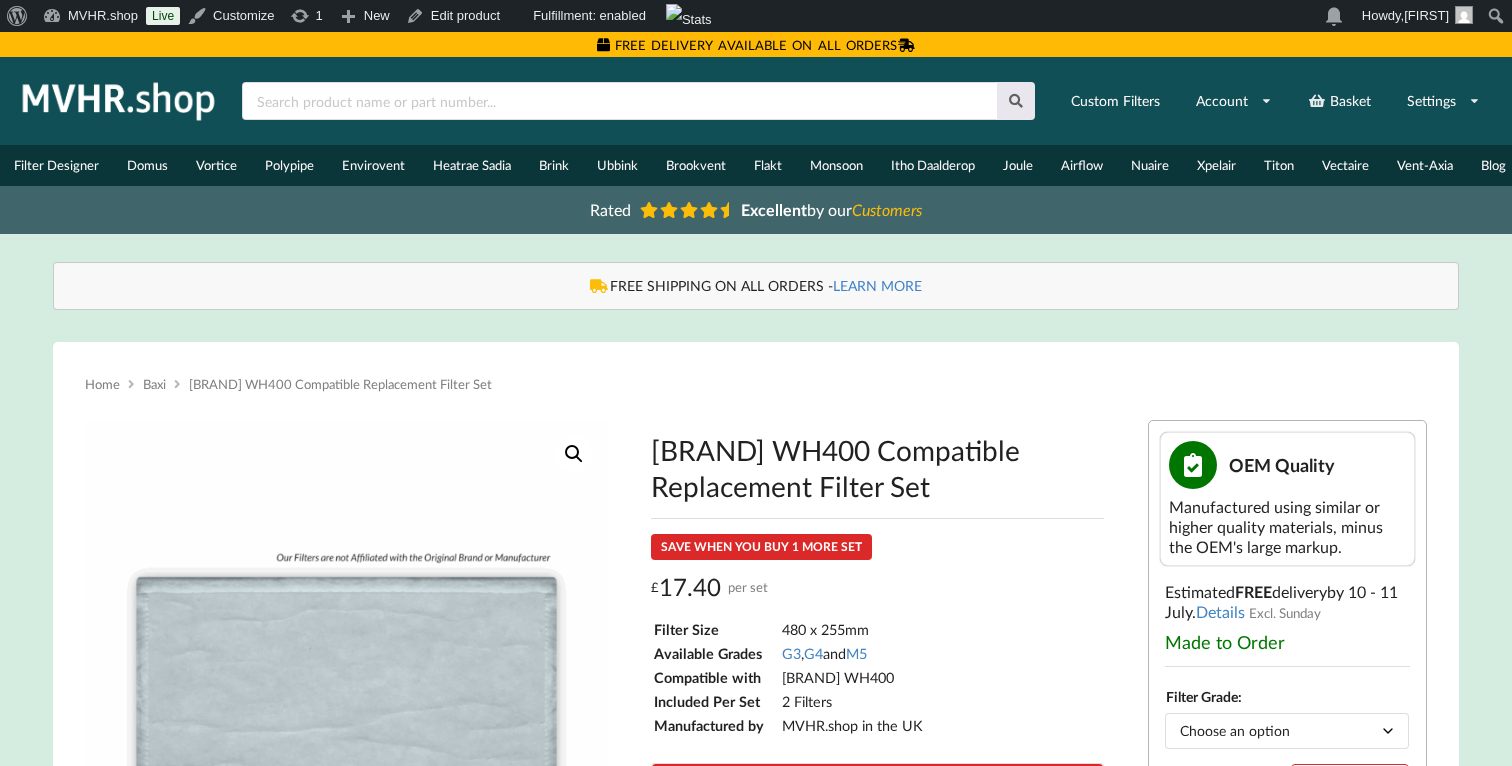 scroll, scrollTop: 0, scrollLeft: 0, axis: both 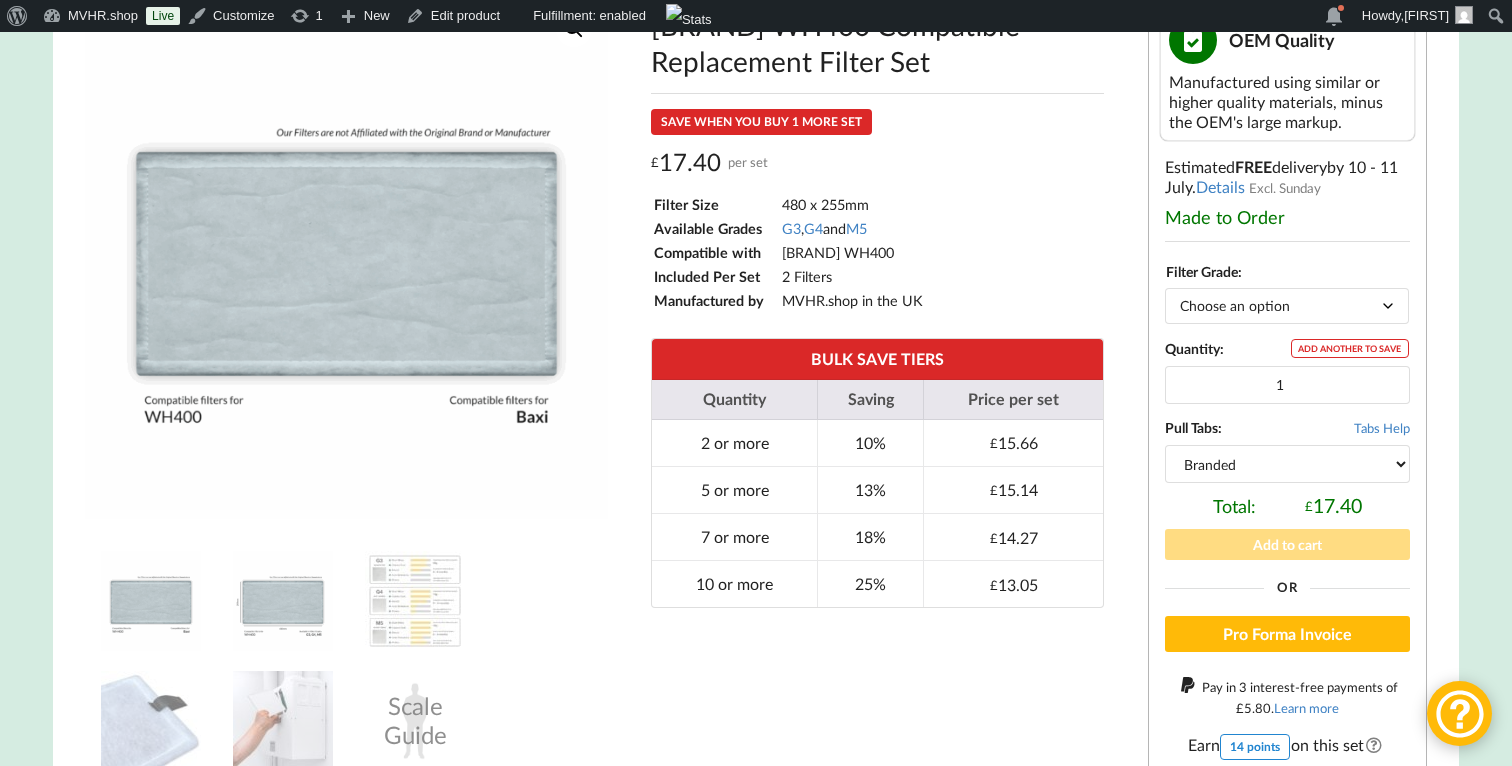 click at bounding box center [151, 601] 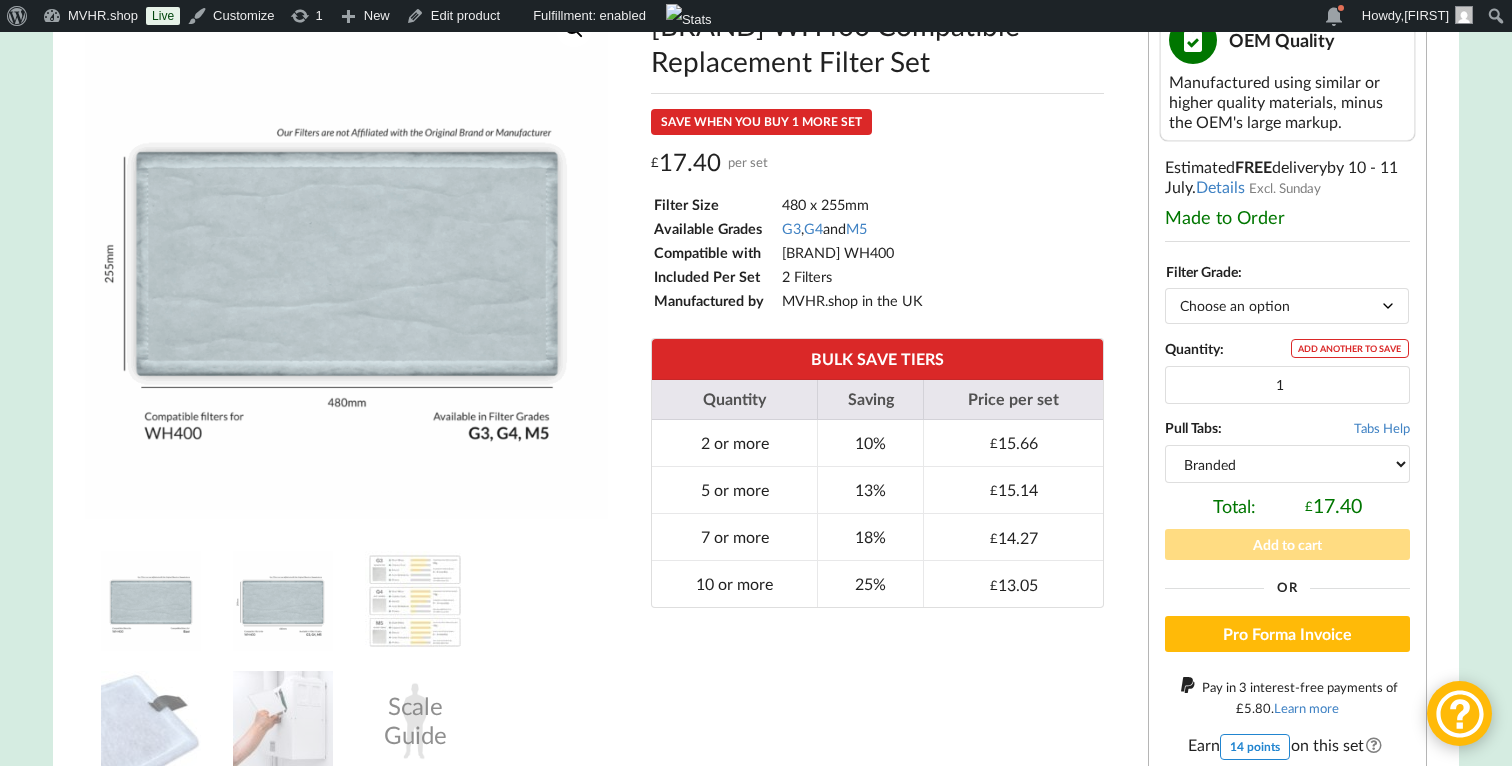 click at bounding box center [151, 601] 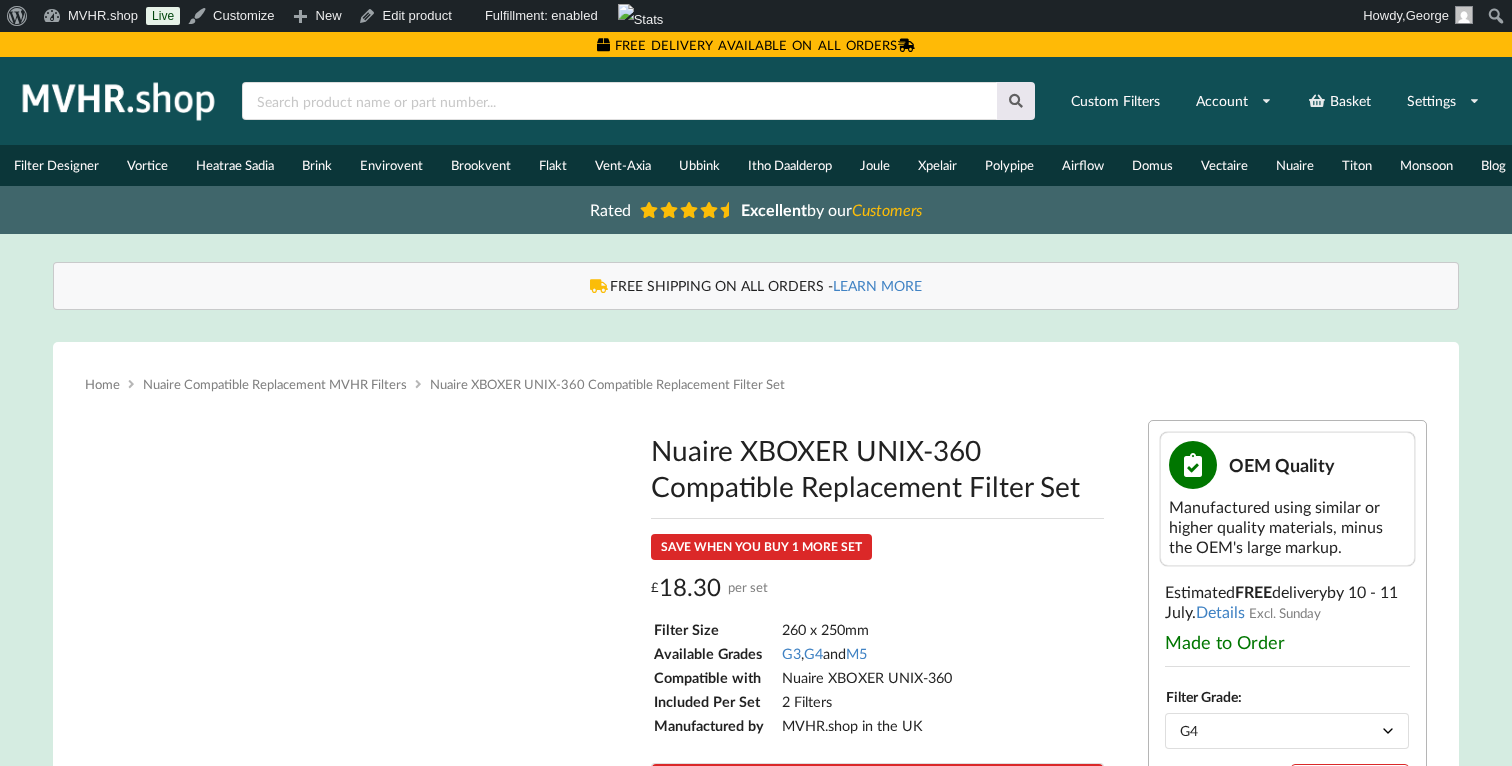 scroll, scrollTop: 0, scrollLeft: 0, axis: both 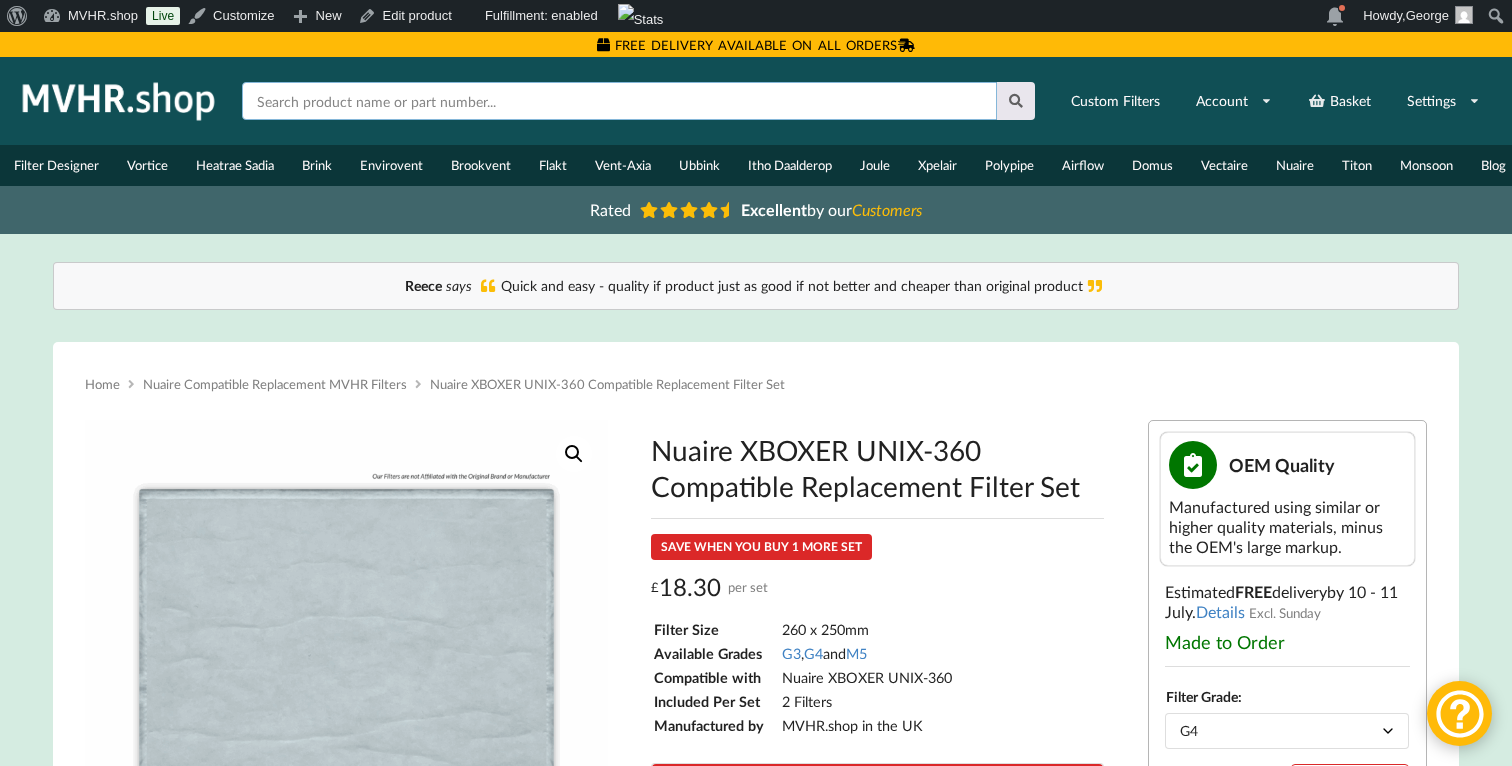 click at bounding box center (619, 101) 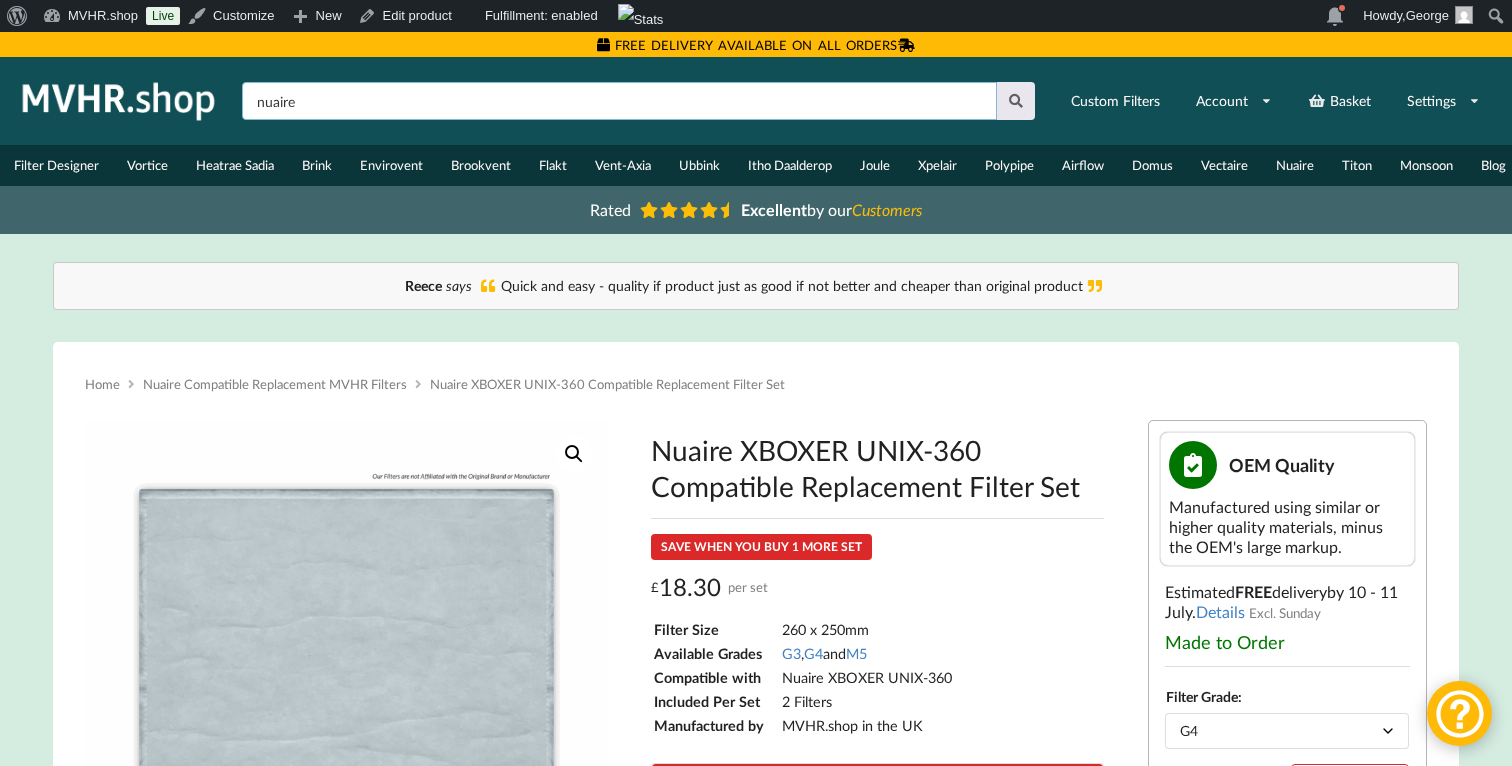 type on "nuaire" 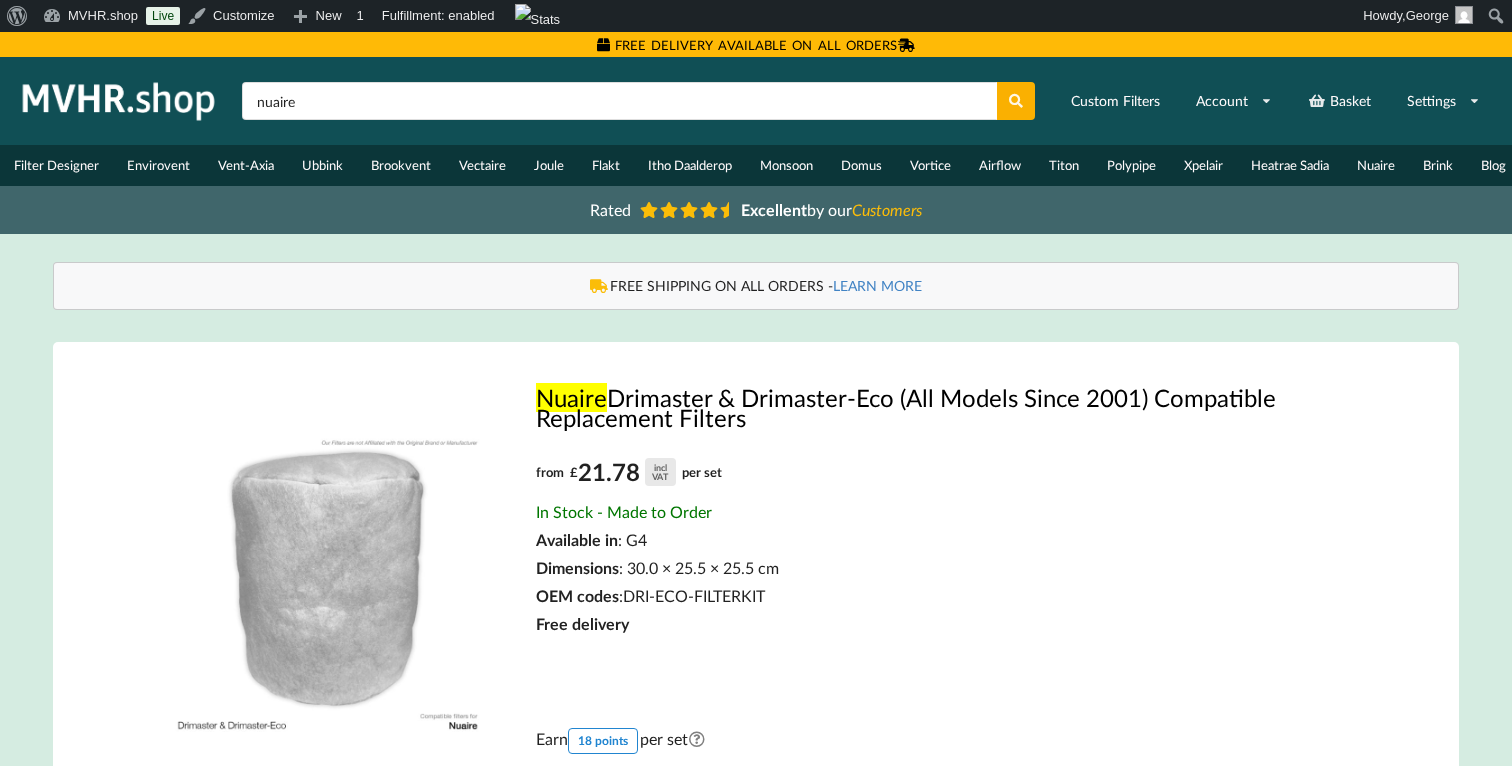 scroll, scrollTop: 0, scrollLeft: 0, axis: both 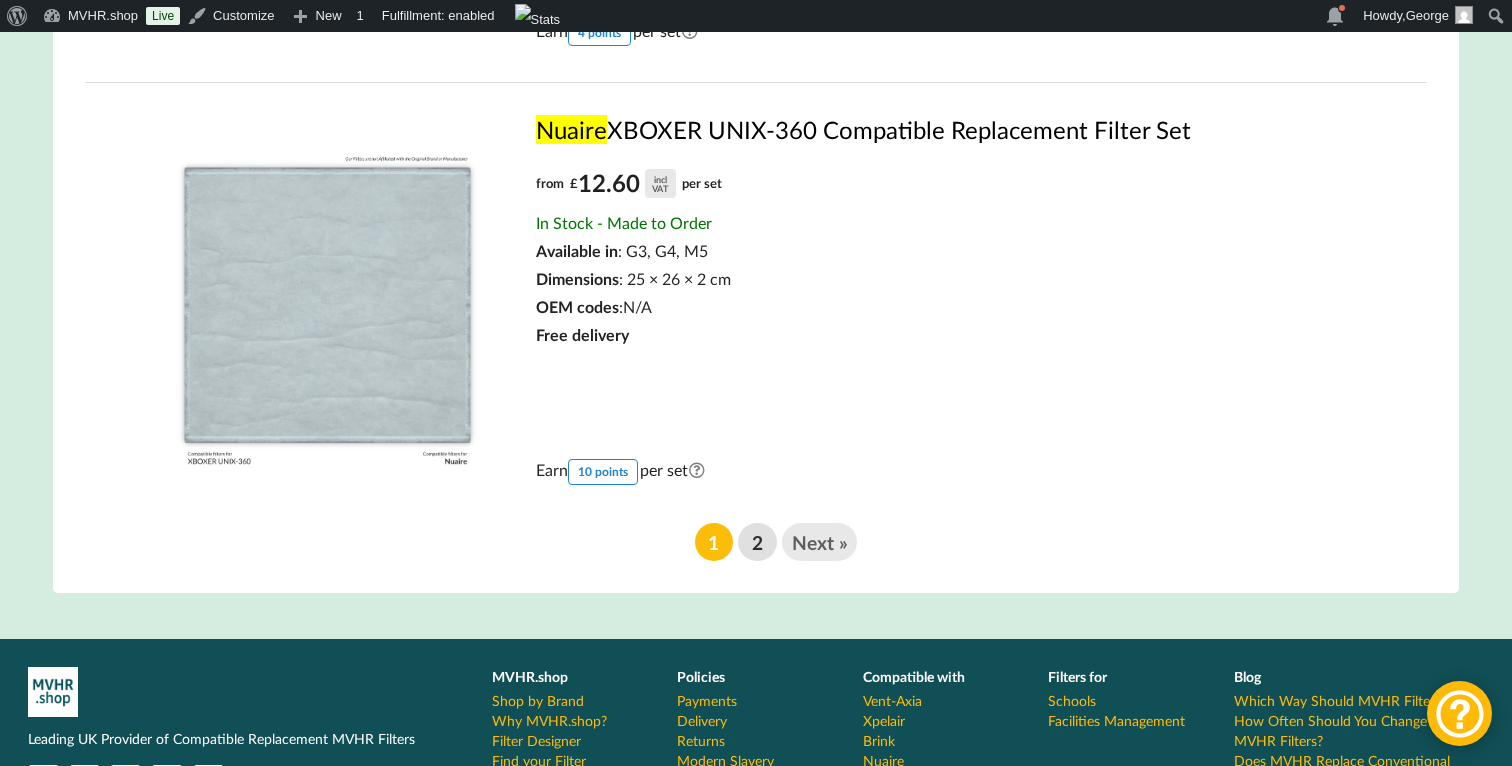 click on "2" at bounding box center (757, 542) 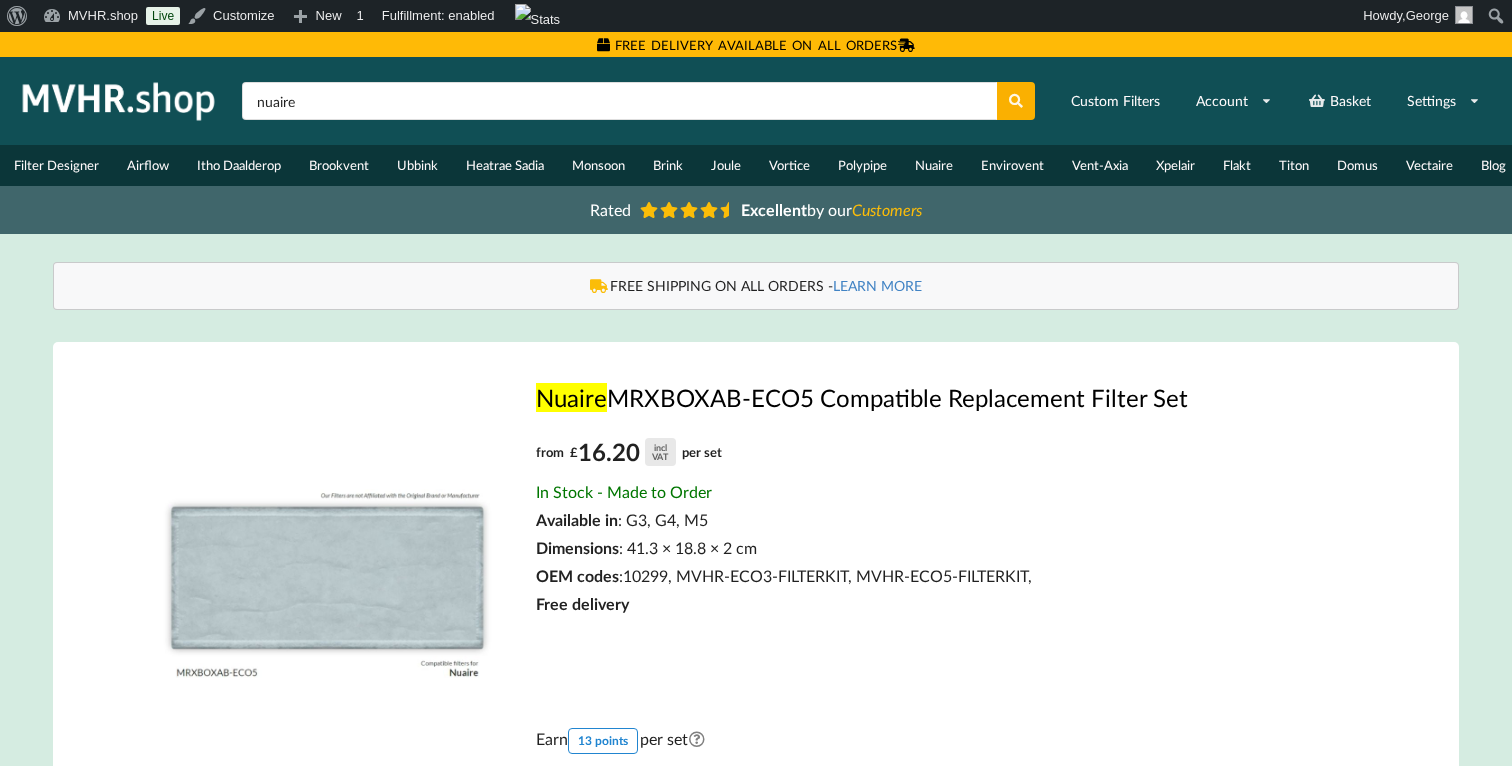 scroll, scrollTop: 0, scrollLeft: 0, axis: both 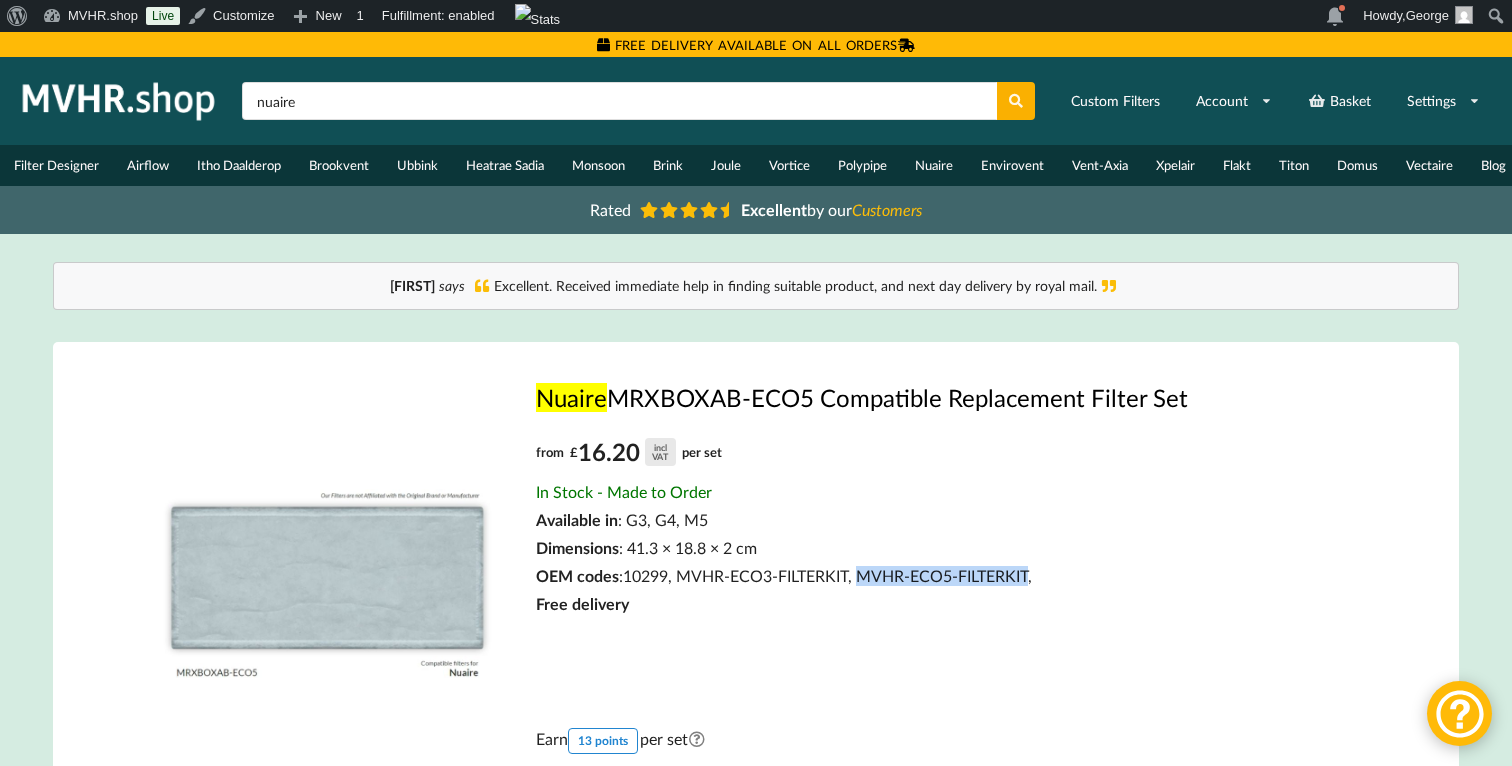 drag, startPoint x: 866, startPoint y: 586, endPoint x: 1037, endPoint y: 587, distance: 171.00293 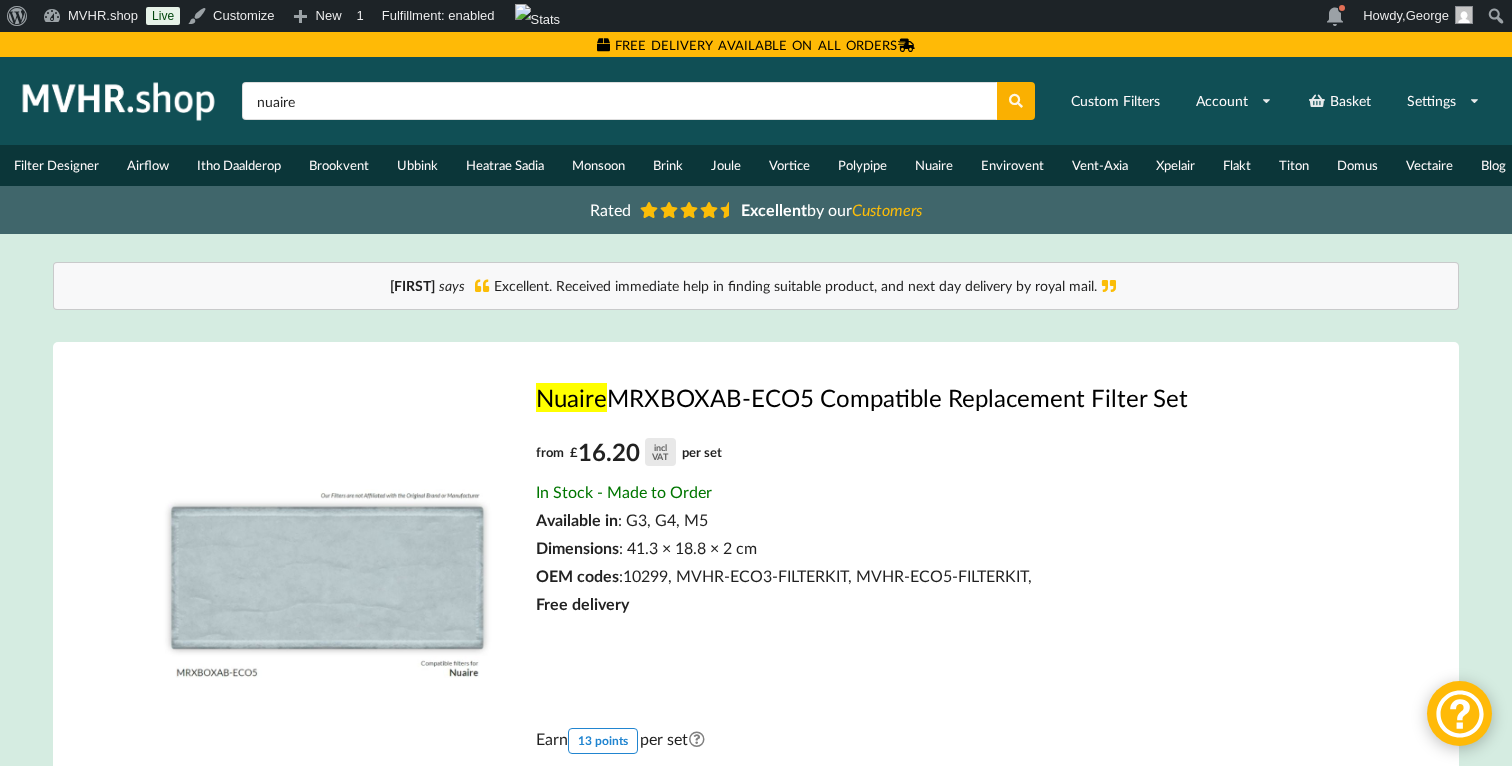 click on "Available in :
[GRADE], [GRADE], [GRADE]" at bounding box center (950, 520) 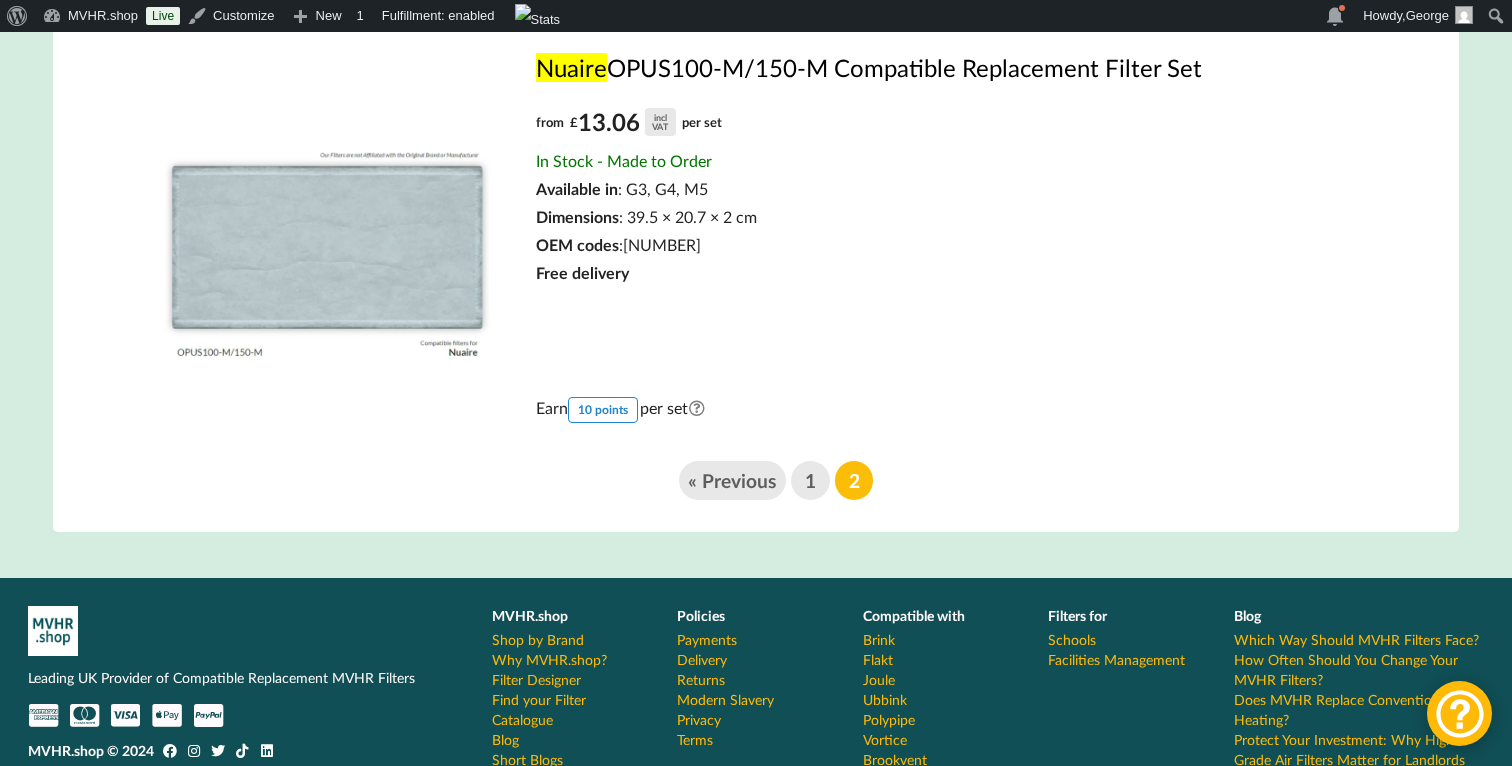 scroll, scrollTop: 2822, scrollLeft: 0, axis: vertical 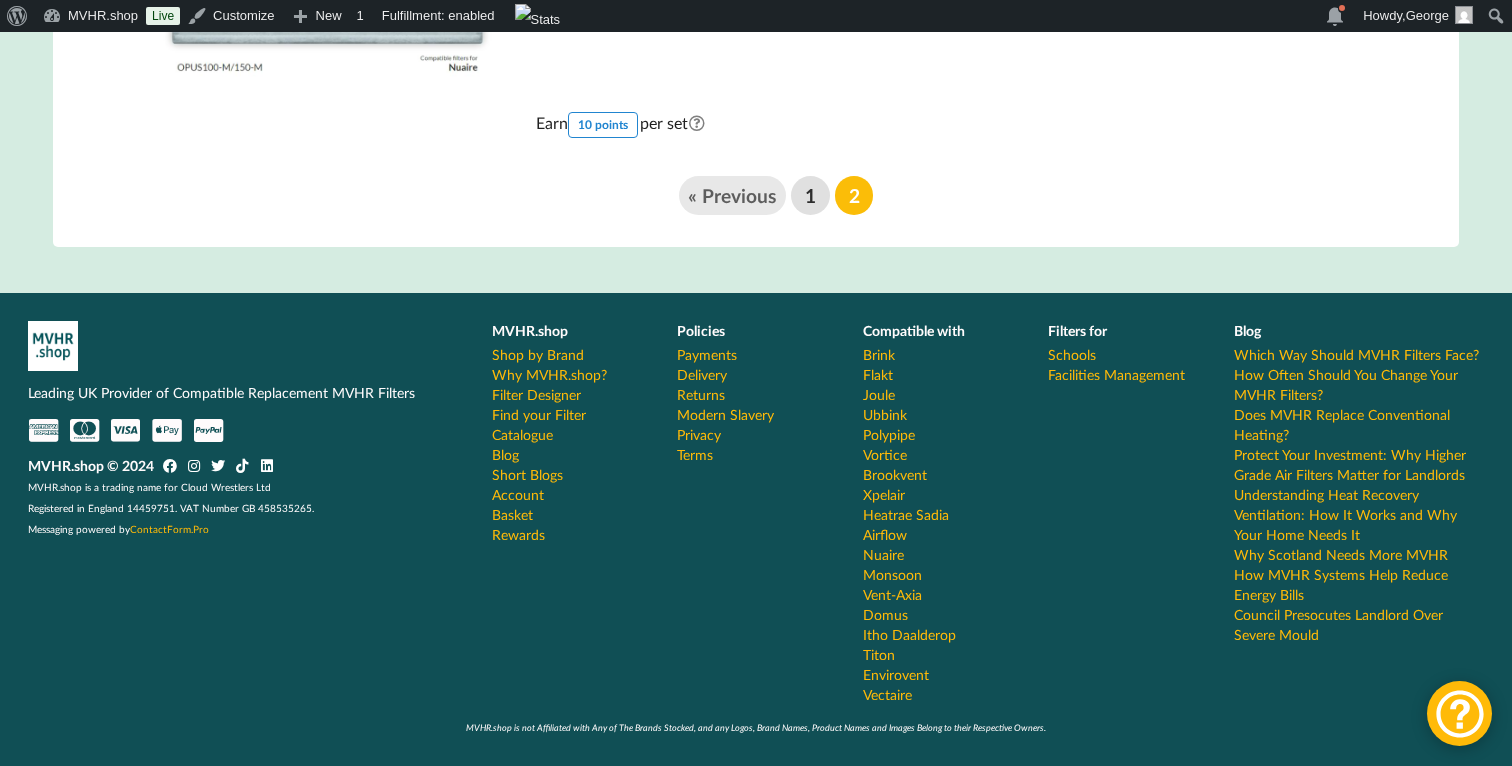 click on "1" at bounding box center [810, 195] 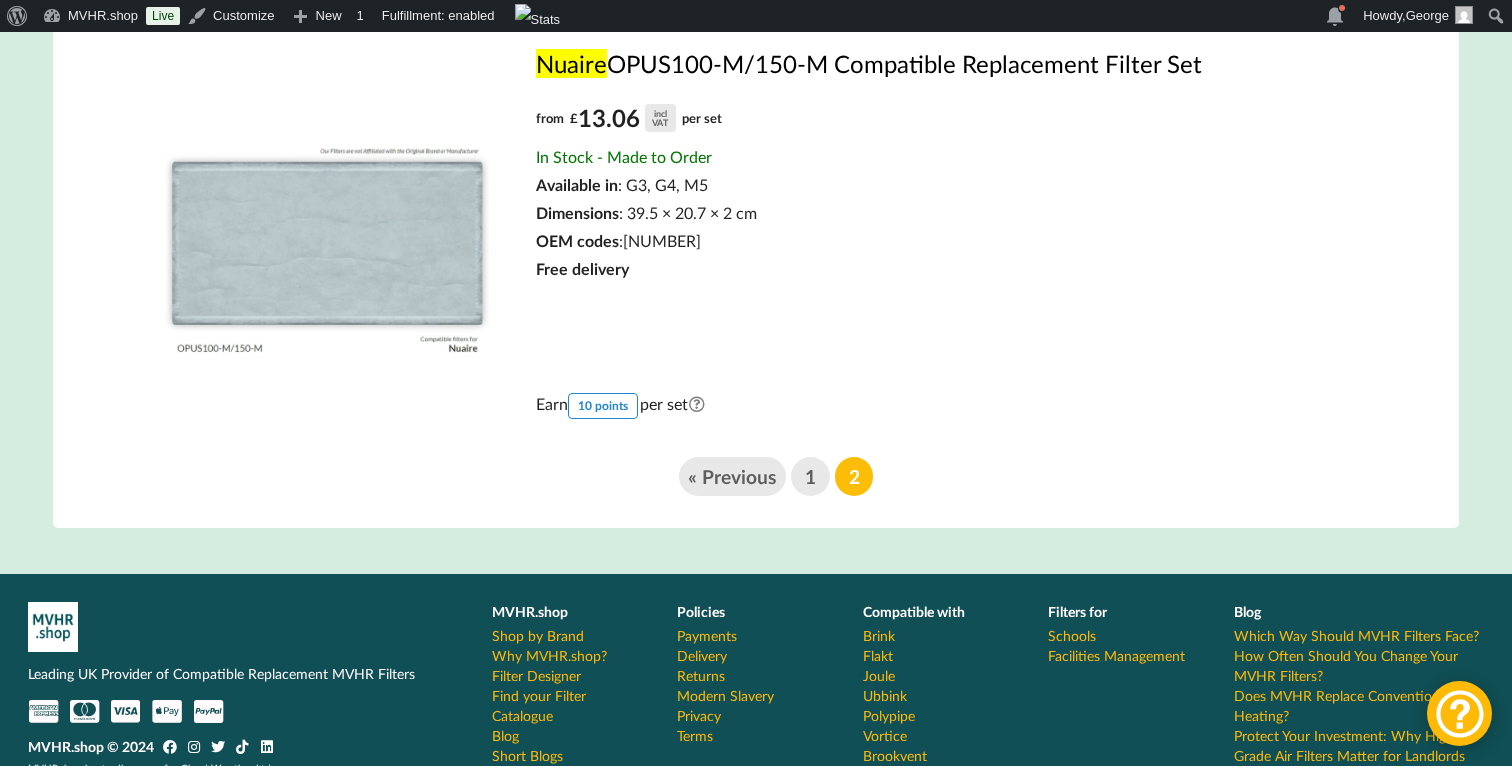 scroll, scrollTop: 2530, scrollLeft: 0, axis: vertical 